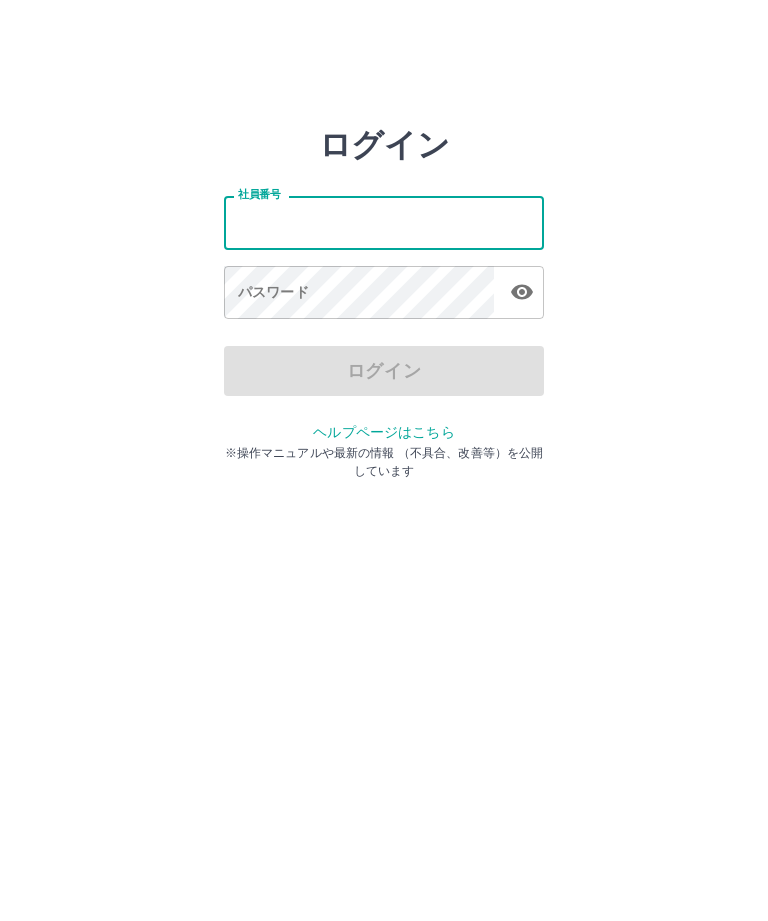 scroll, scrollTop: 0, scrollLeft: 0, axis: both 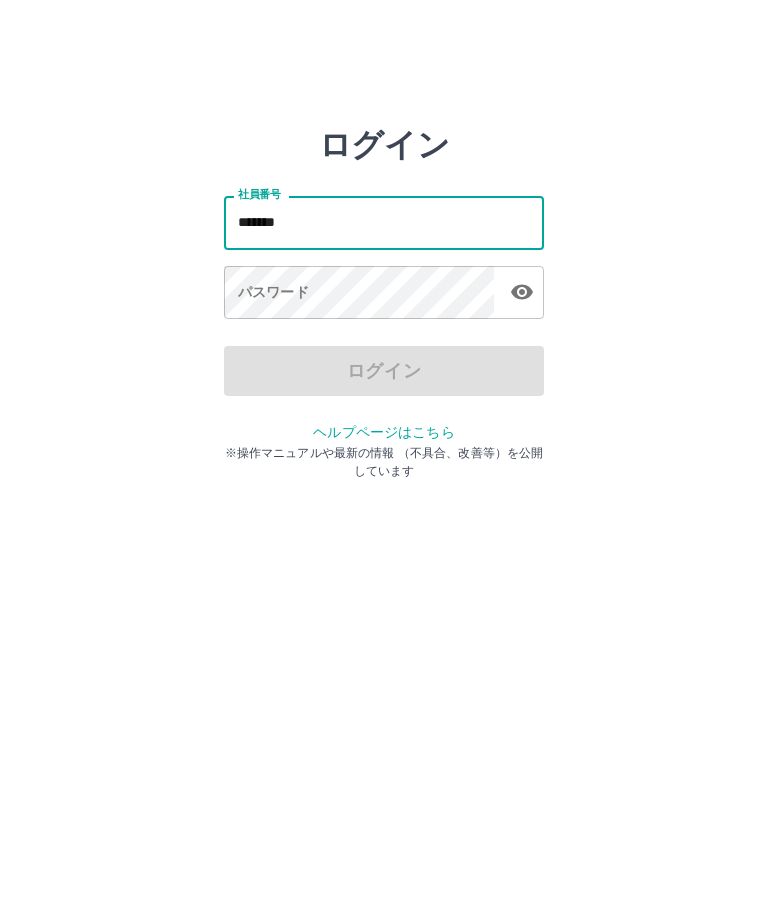 type on "*******" 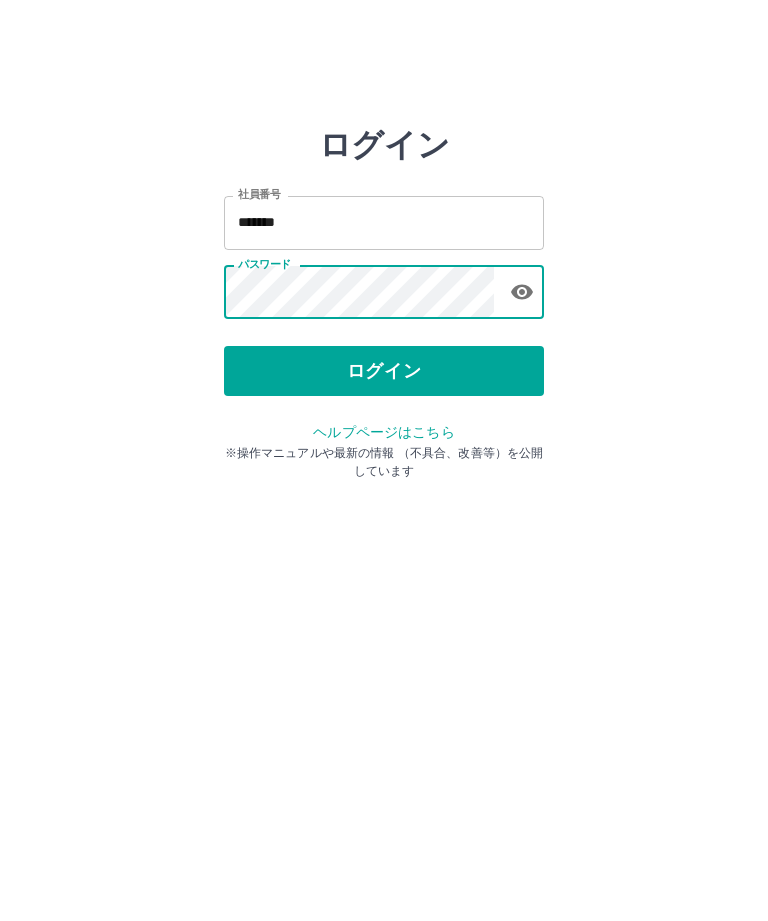 click on "ログイン" at bounding box center (384, 371) 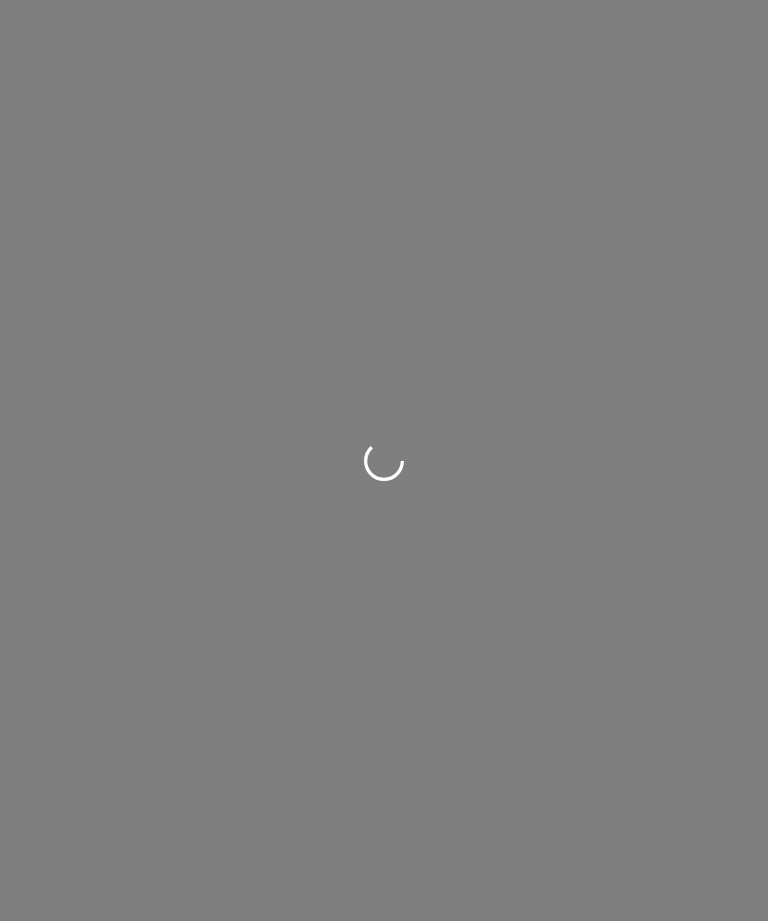 scroll, scrollTop: 0, scrollLeft: 0, axis: both 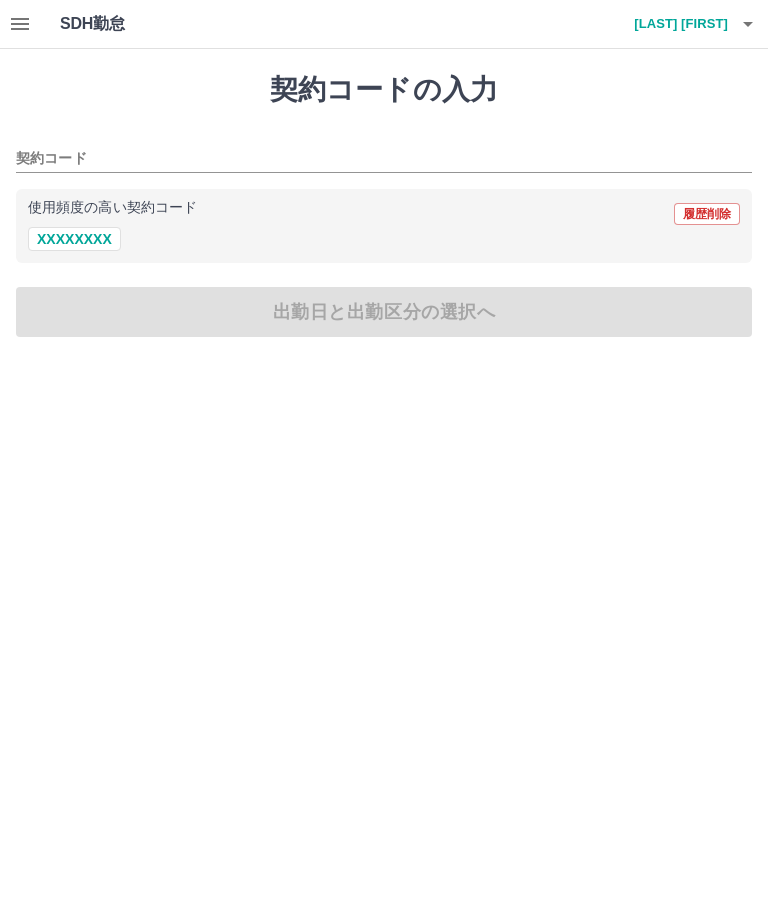 click on "[NUMBER]" at bounding box center (74, 239) 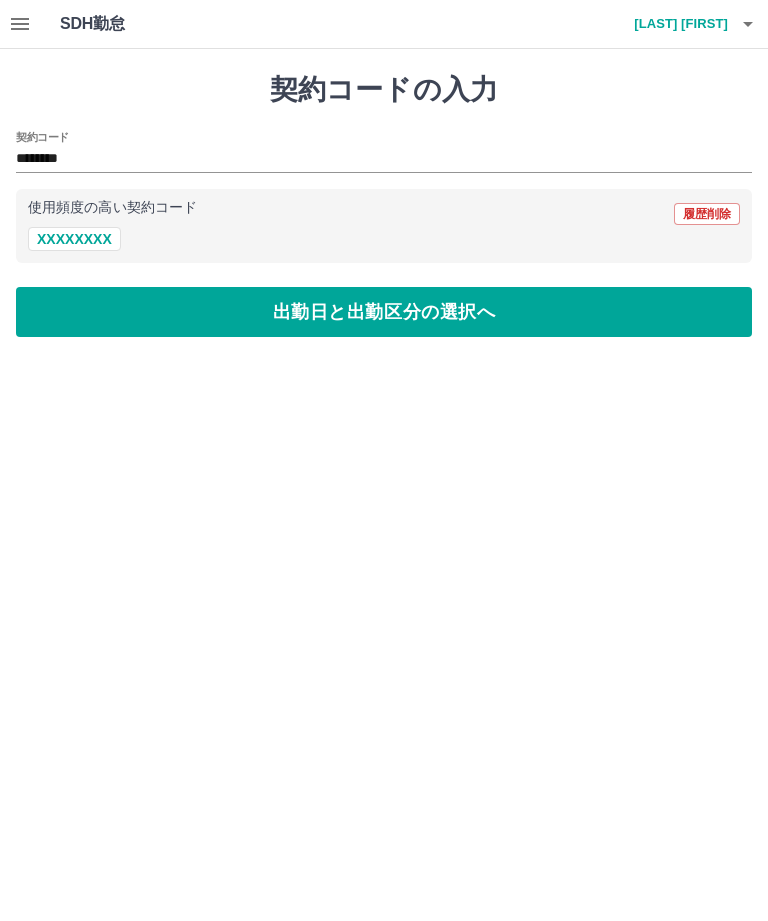 click on "出勤日と出勤区分の選択へ" at bounding box center (384, 312) 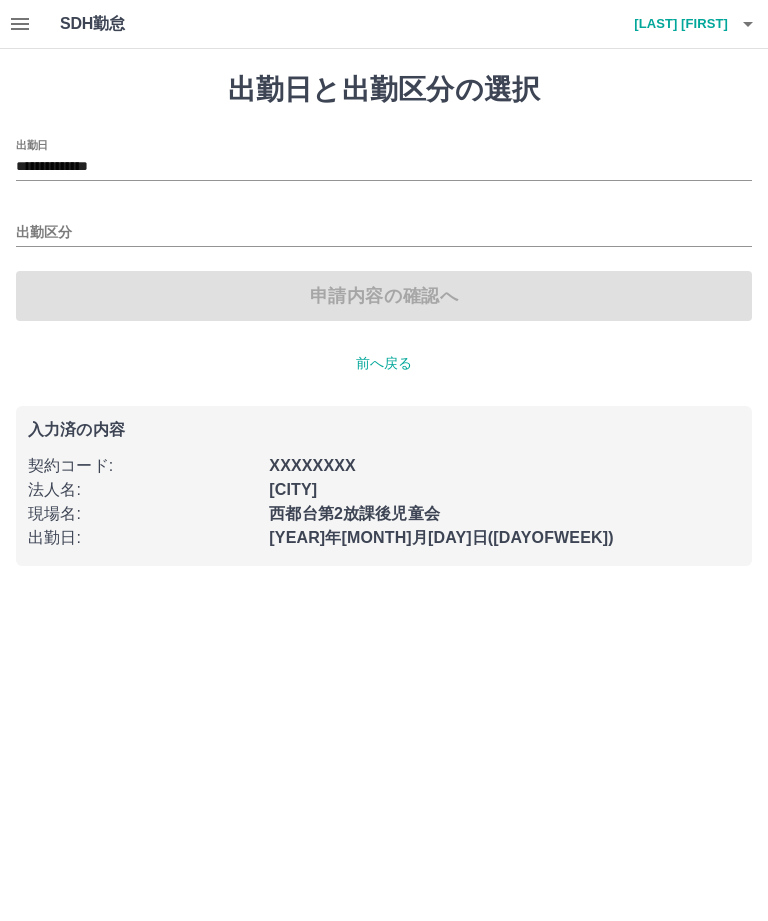 click on "出勤区分" at bounding box center (384, 233) 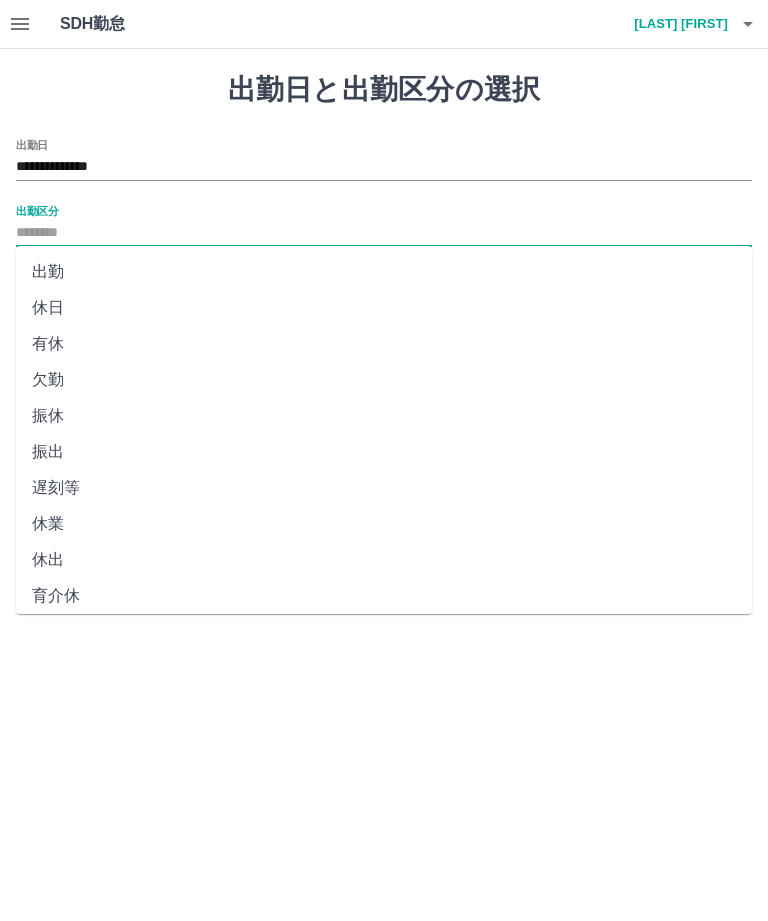 click on "出勤" at bounding box center (384, 272) 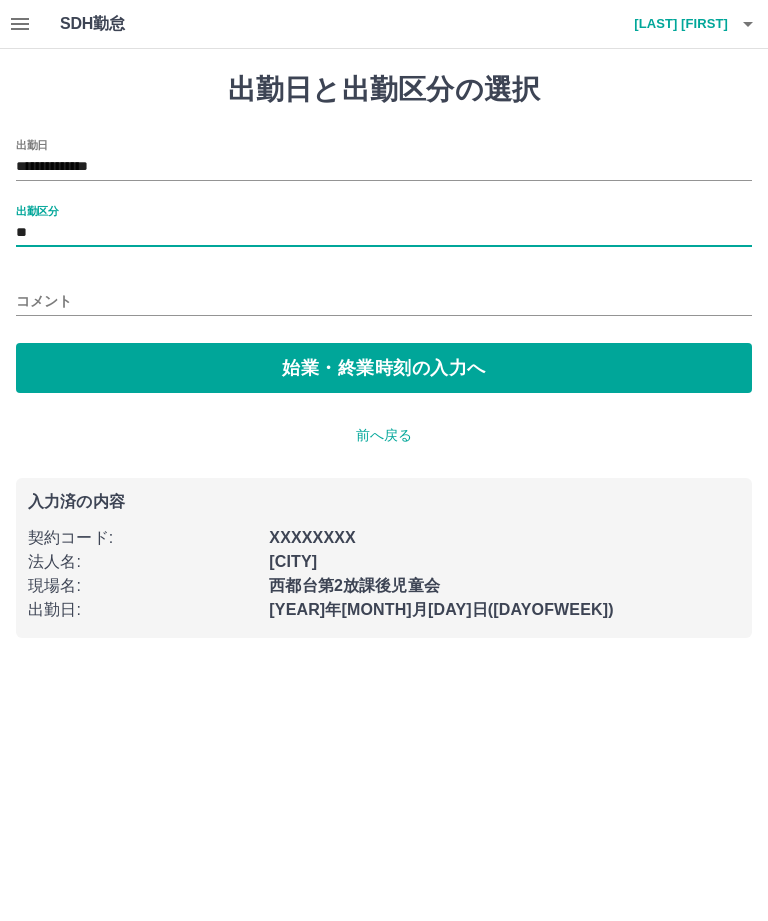click on "始業・終業時刻の入力へ" at bounding box center [384, 368] 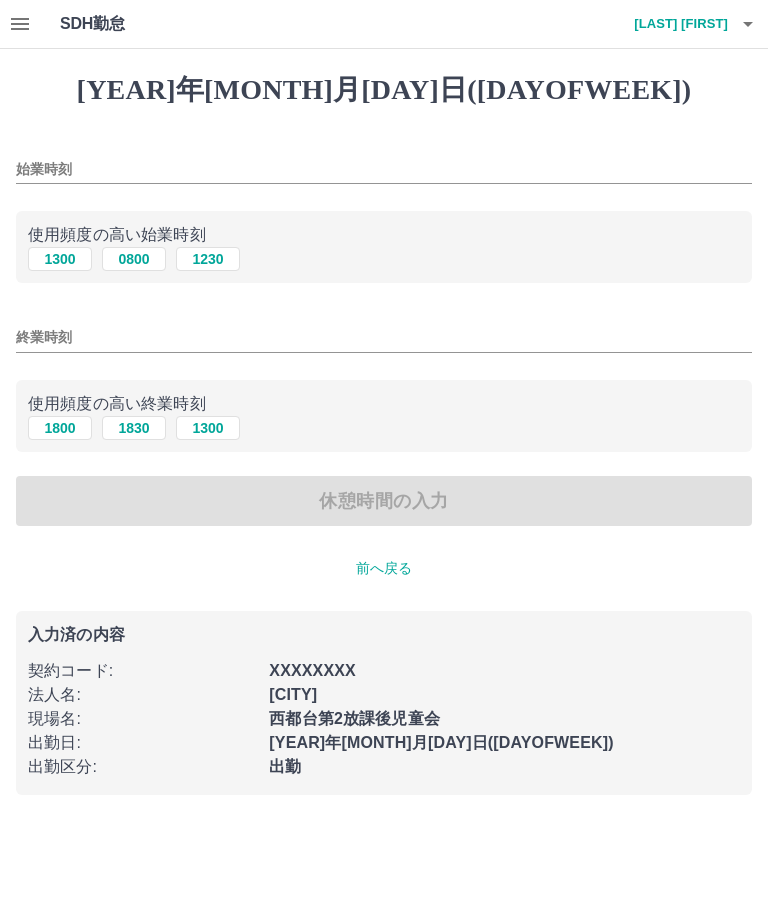 click on "0800" at bounding box center (134, 259) 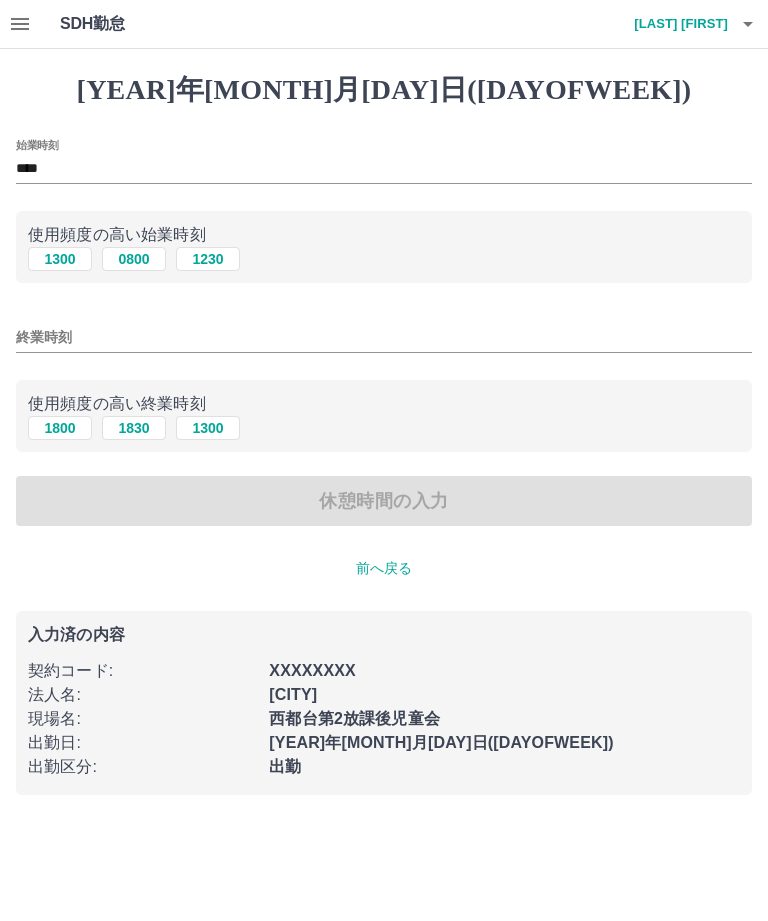 click on "1300" at bounding box center (208, 428) 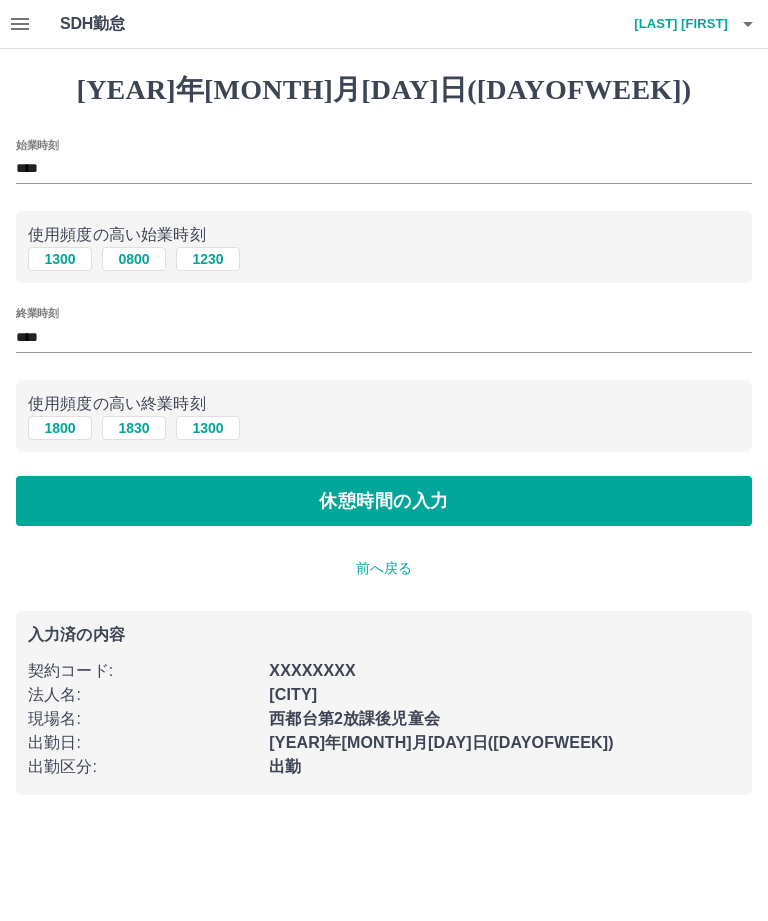click on "休憩時間の入力" at bounding box center [384, 501] 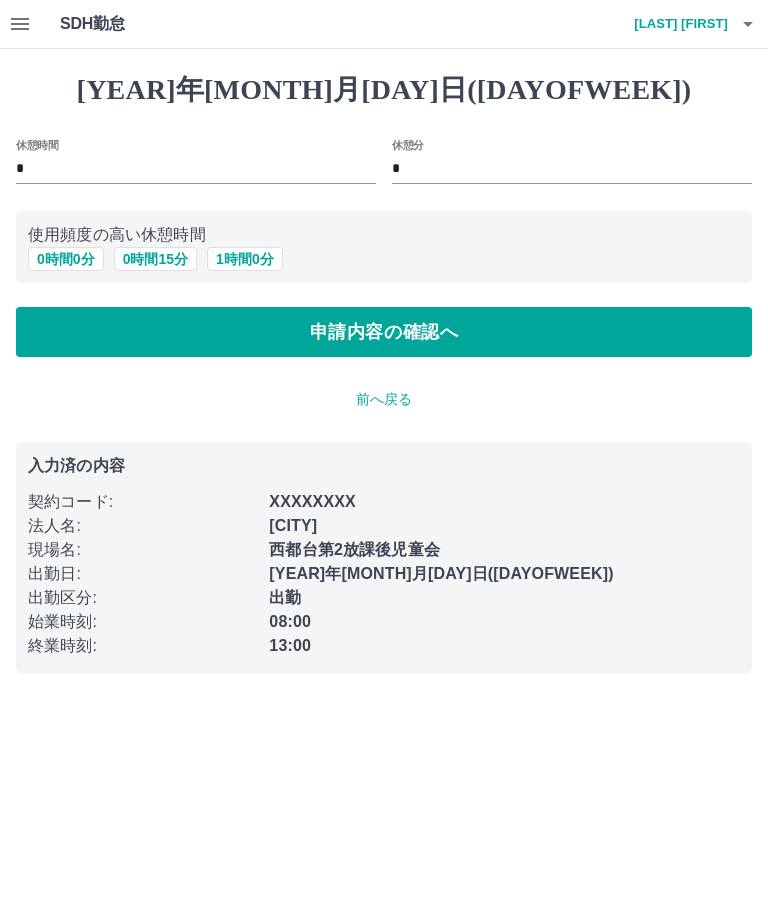 click on "申請内容の確認へ" at bounding box center [384, 332] 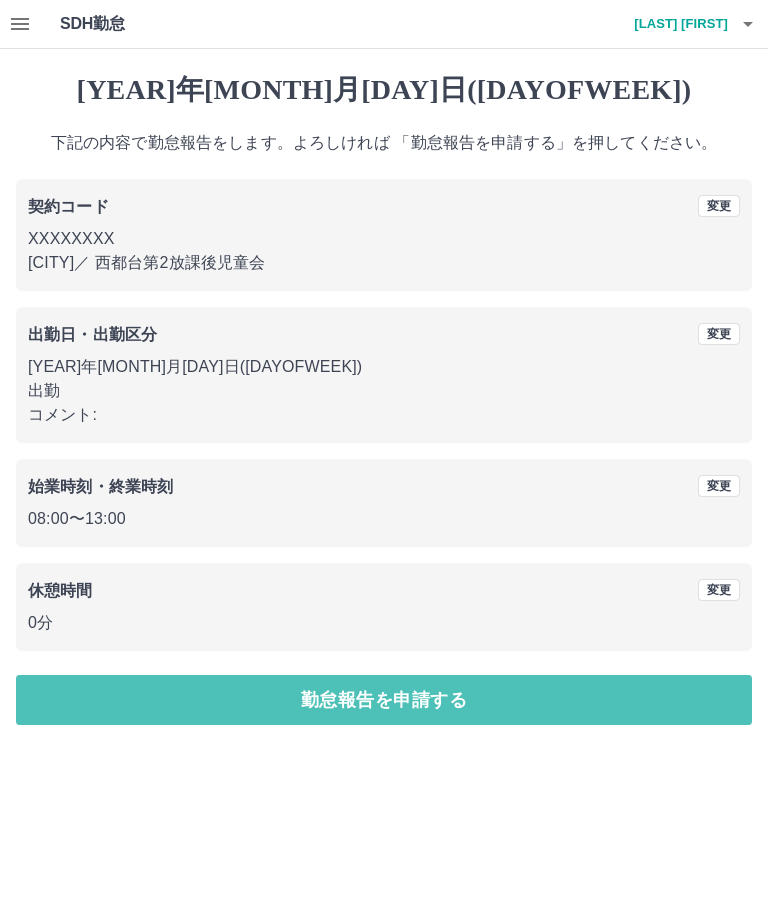 click on "勤怠報告を申請する" at bounding box center (384, 700) 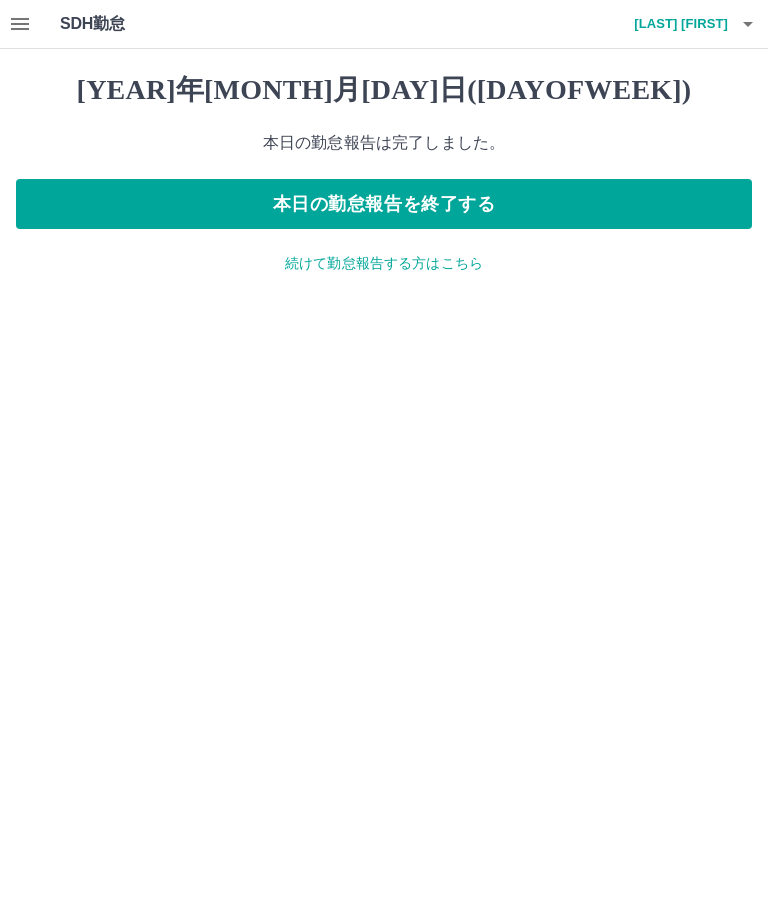 click on "本日の勤怠報告を終了する" at bounding box center (384, 204) 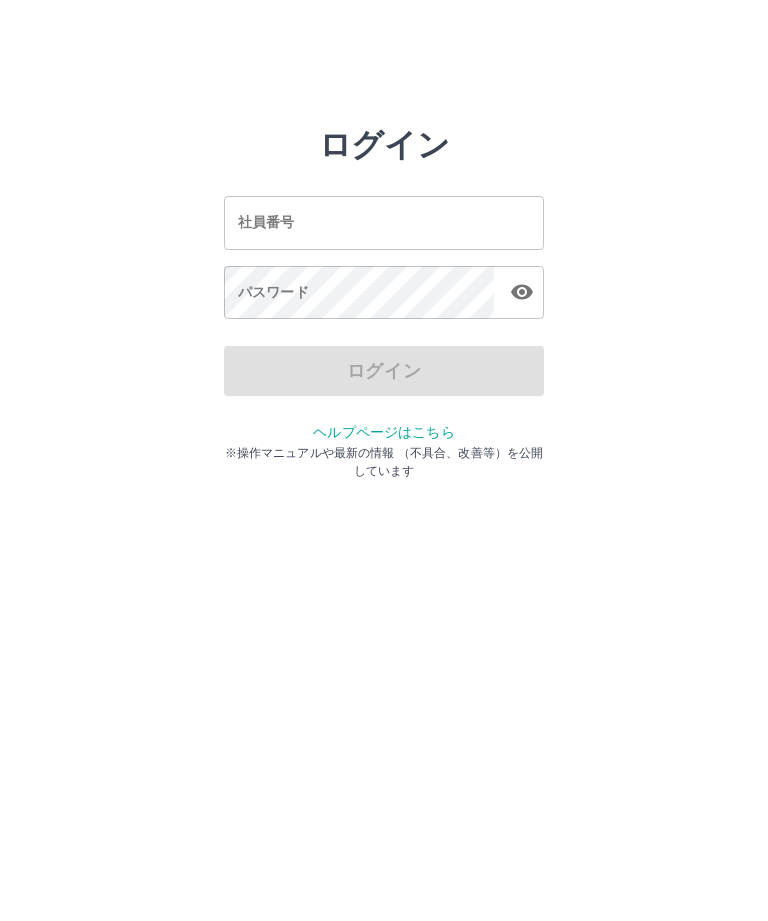scroll, scrollTop: 0, scrollLeft: 0, axis: both 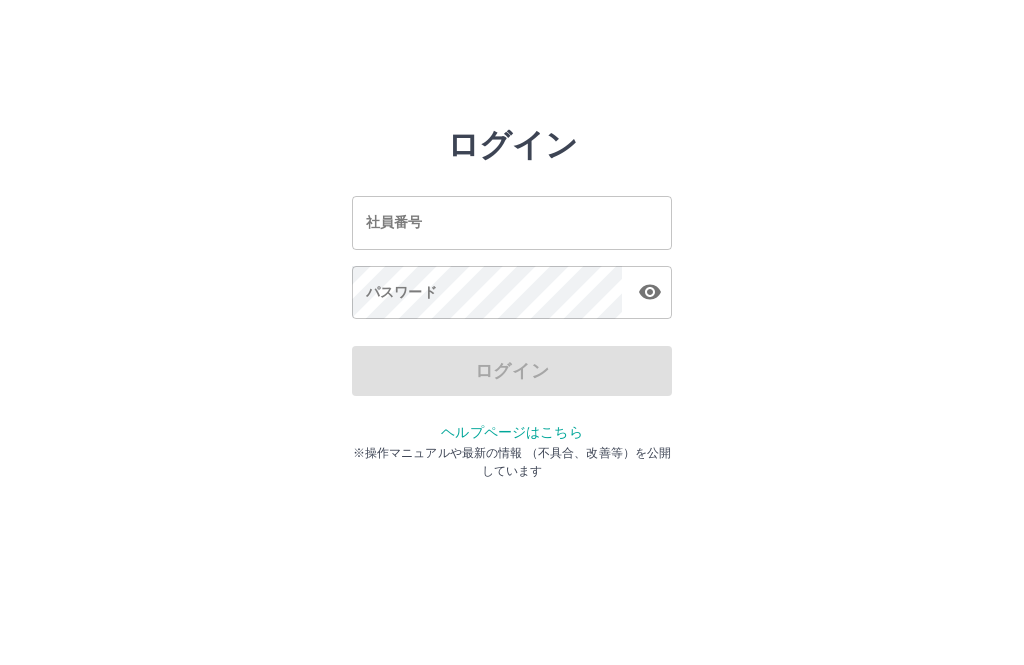 click on "社員番号" at bounding box center [512, 222] 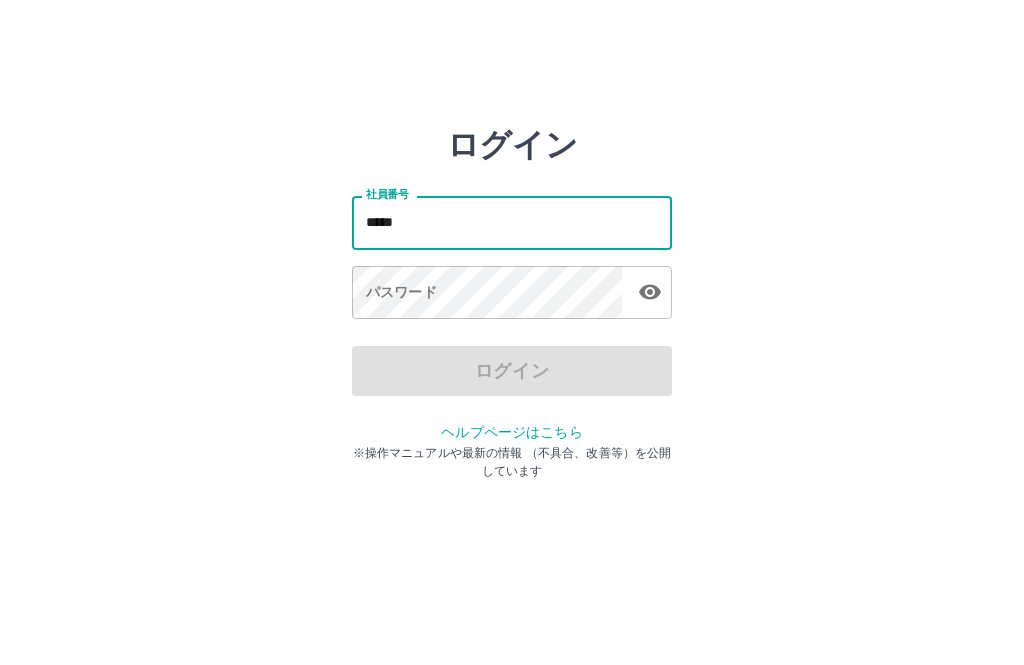 click on "社員番号 ***** 社員番号 パスワード パスワード" at bounding box center (512, 254) 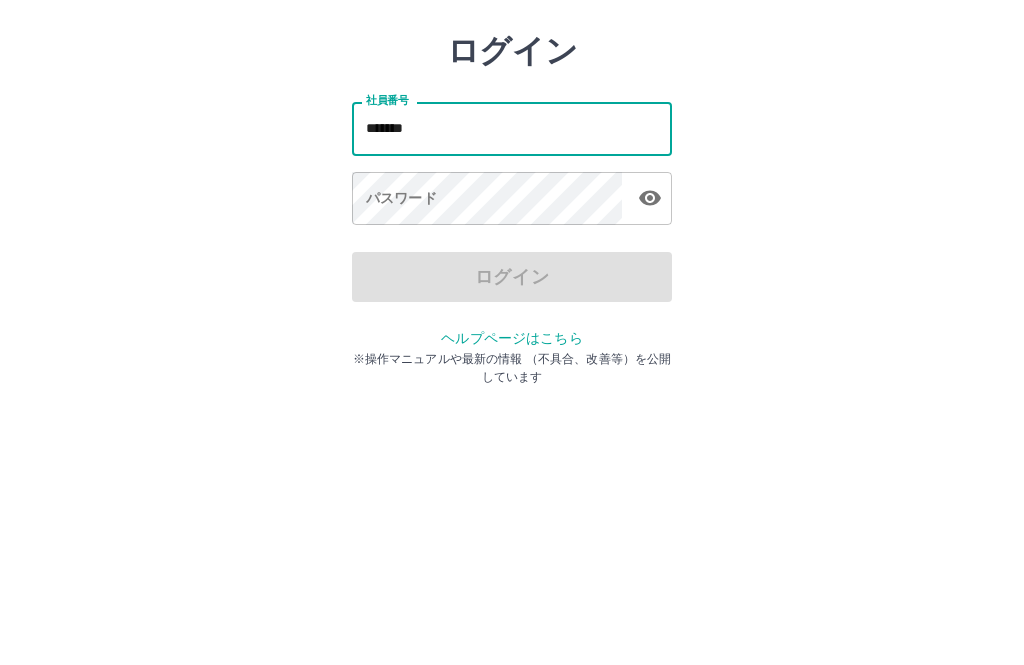 type on "*******" 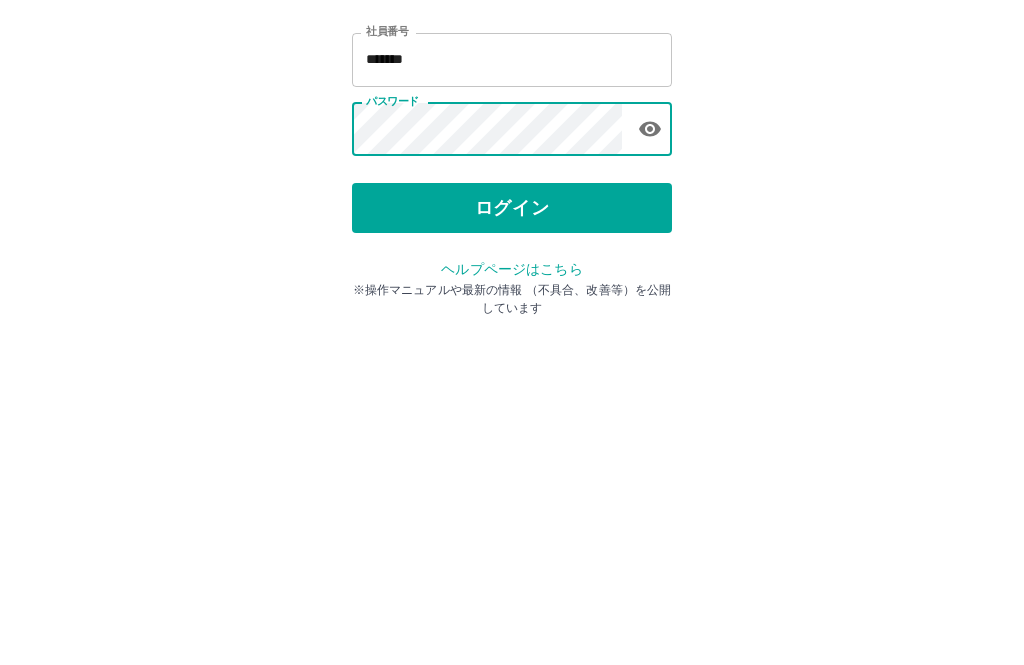 click on "ログイン" at bounding box center [512, 371] 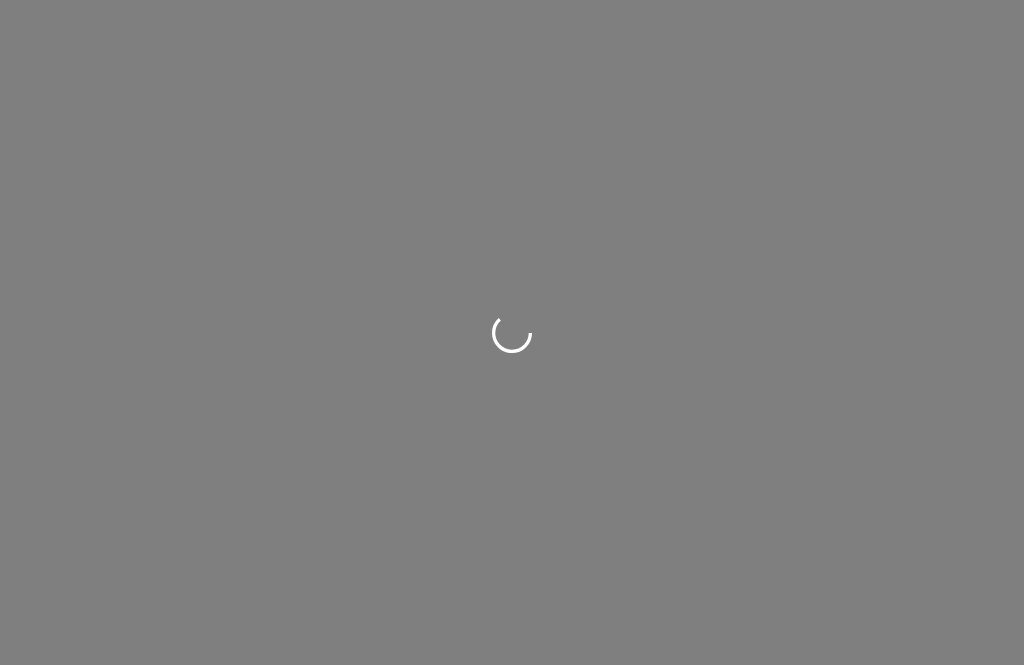 scroll, scrollTop: 0, scrollLeft: 0, axis: both 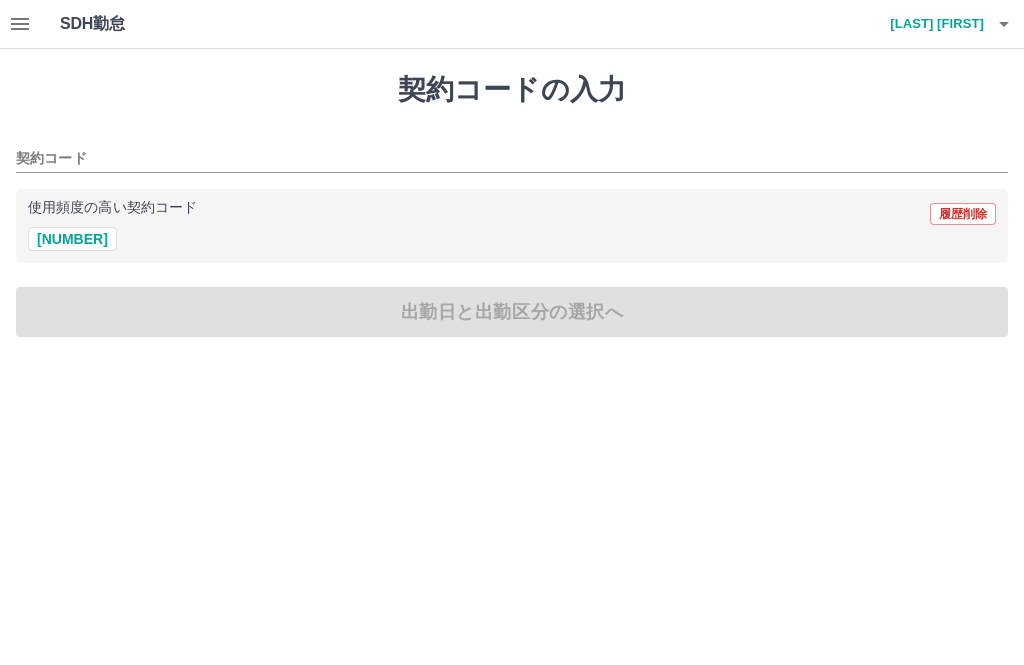 click on "[NUMBER]" at bounding box center (72, 239) 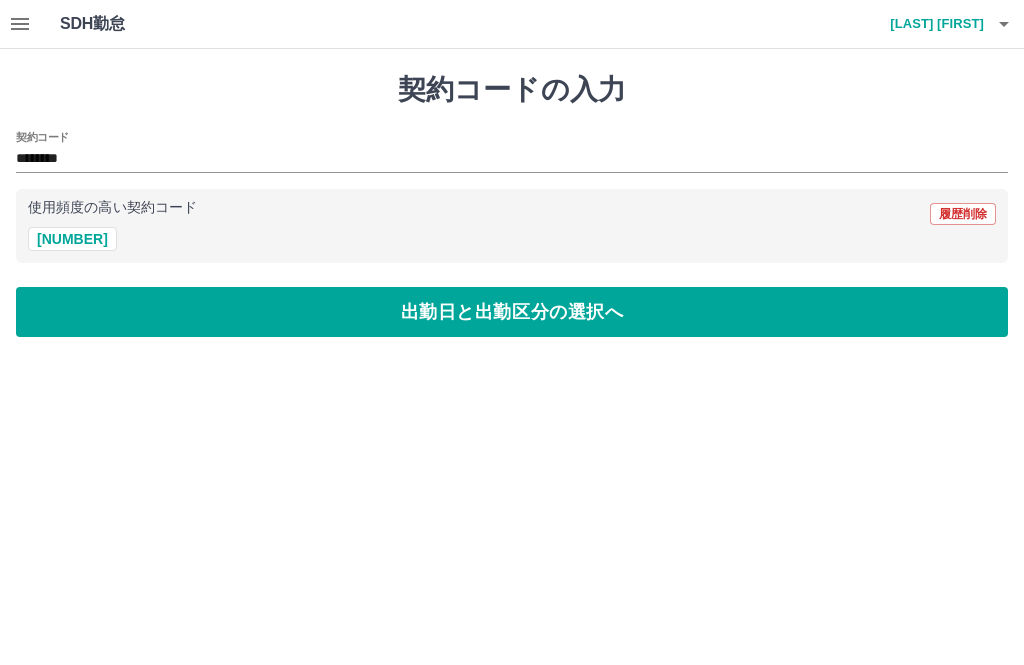 click on "出勤日と出勤区分の選択へ" at bounding box center (512, 312) 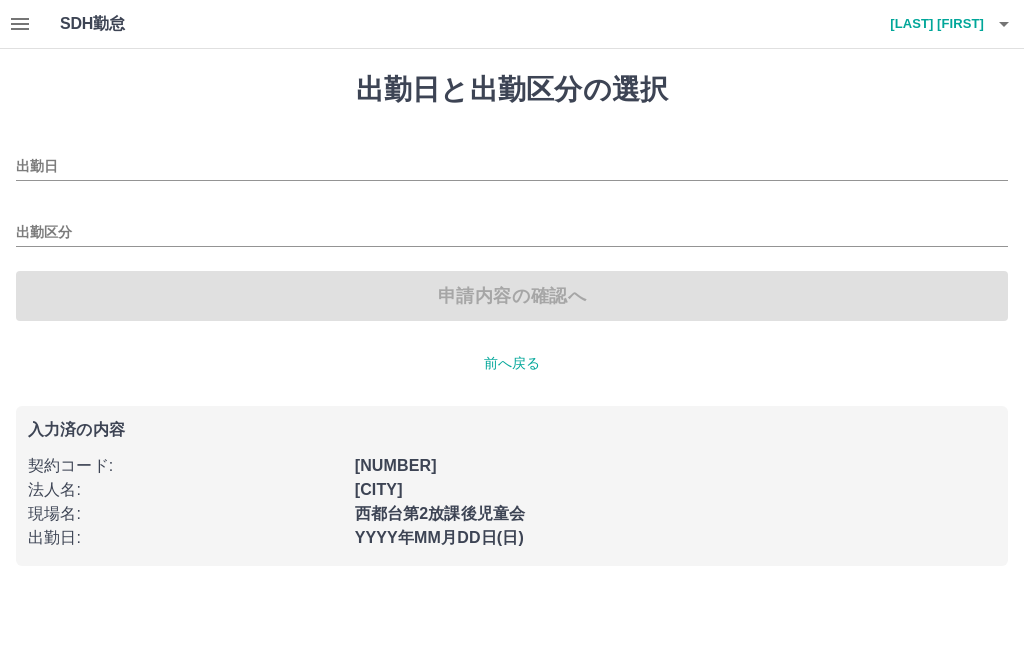 type on "**********" 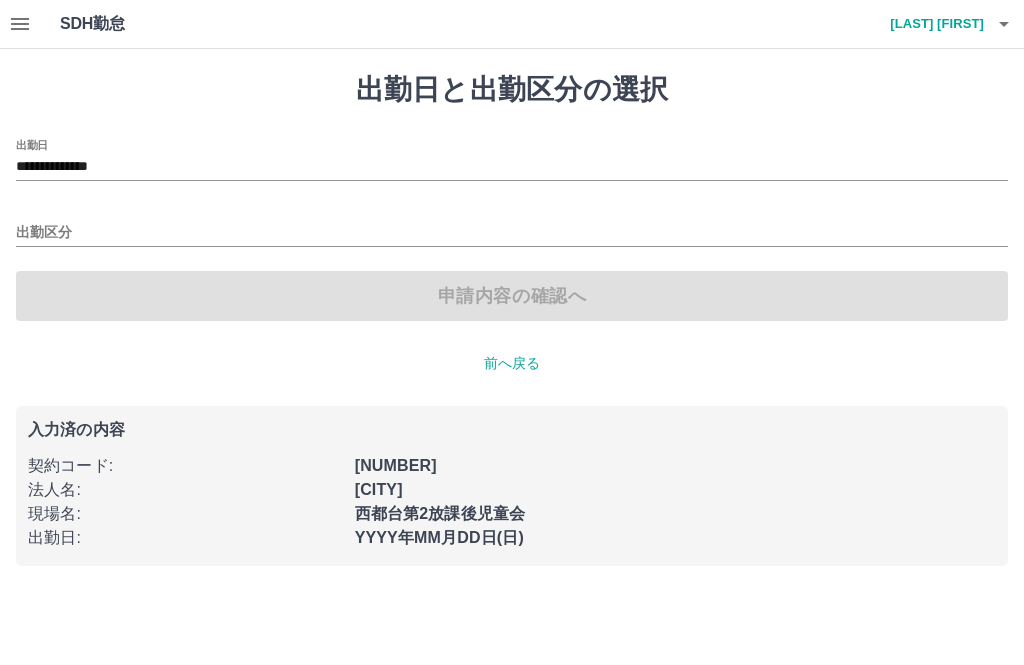 click on "出勤区分" at bounding box center (512, 233) 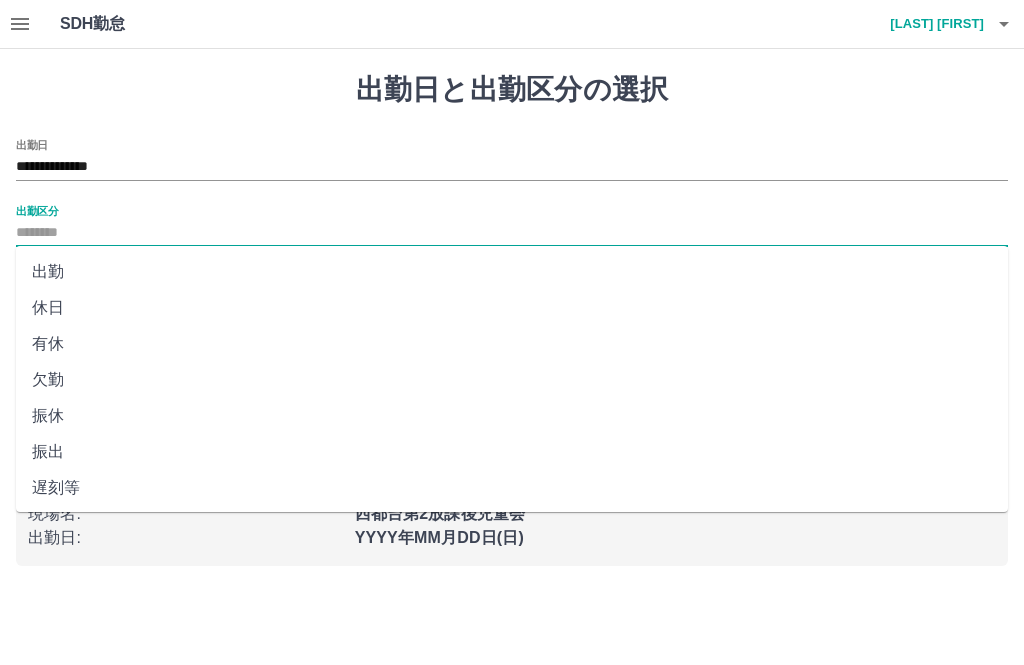 click on "出勤" at bounding box center (512, 272) 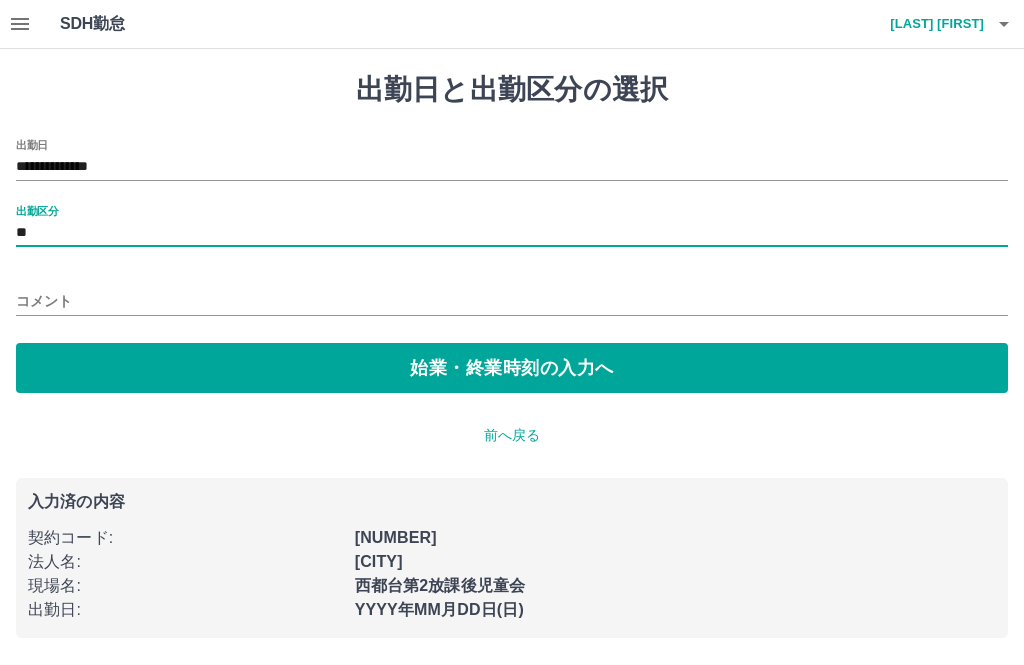 click on "始業・終業時刻の入力へ" at bounding box center (512, 368) 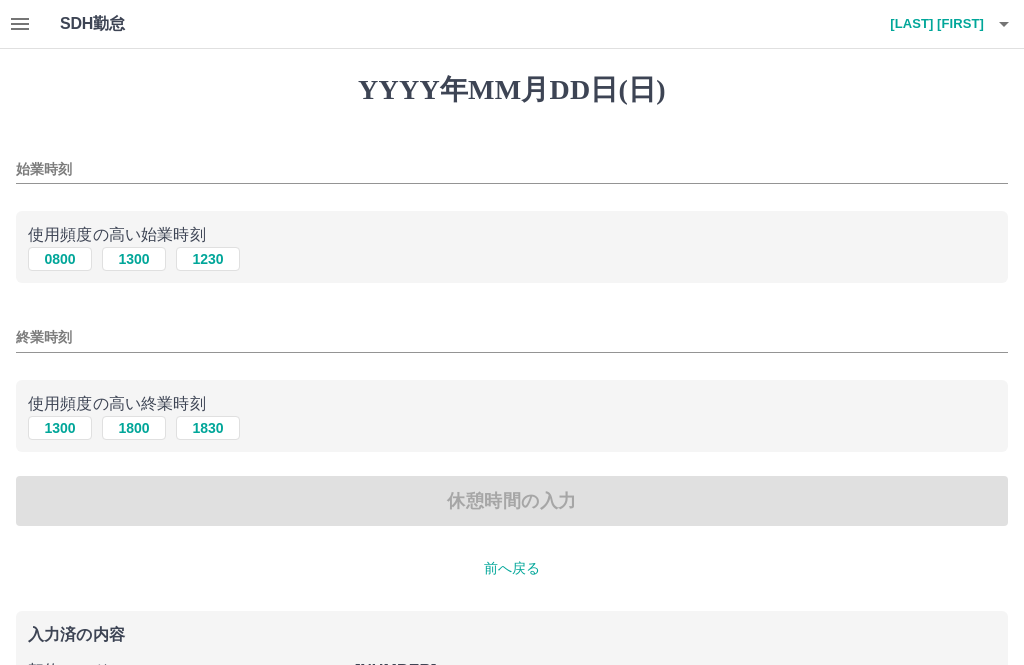 click on "0800" at bounding box center (60, 259) 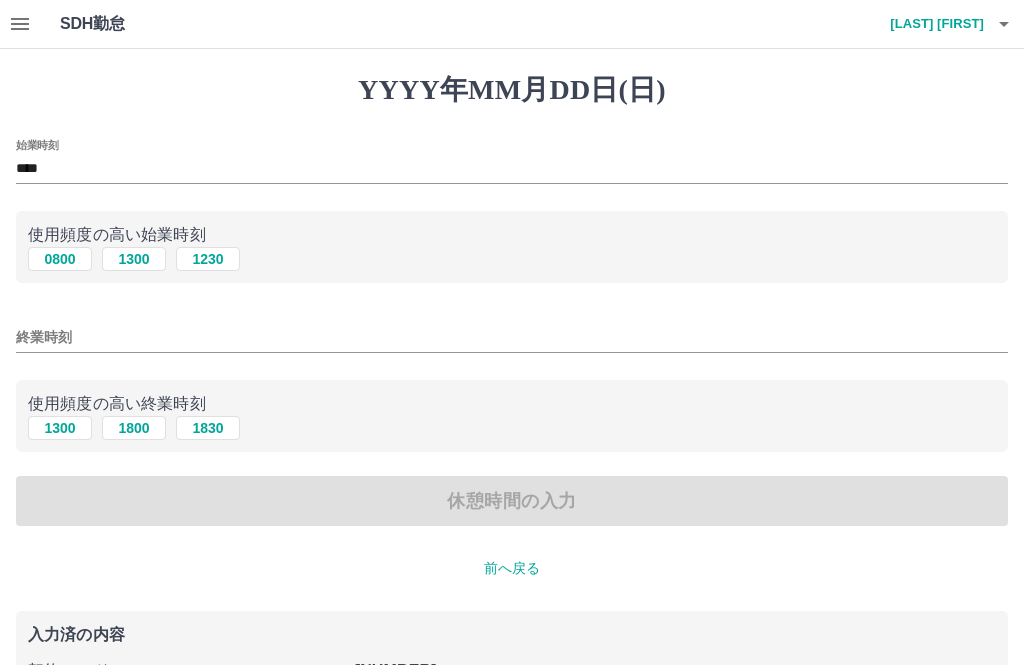 click on "終業時刻" at bounding box center (512, 337) 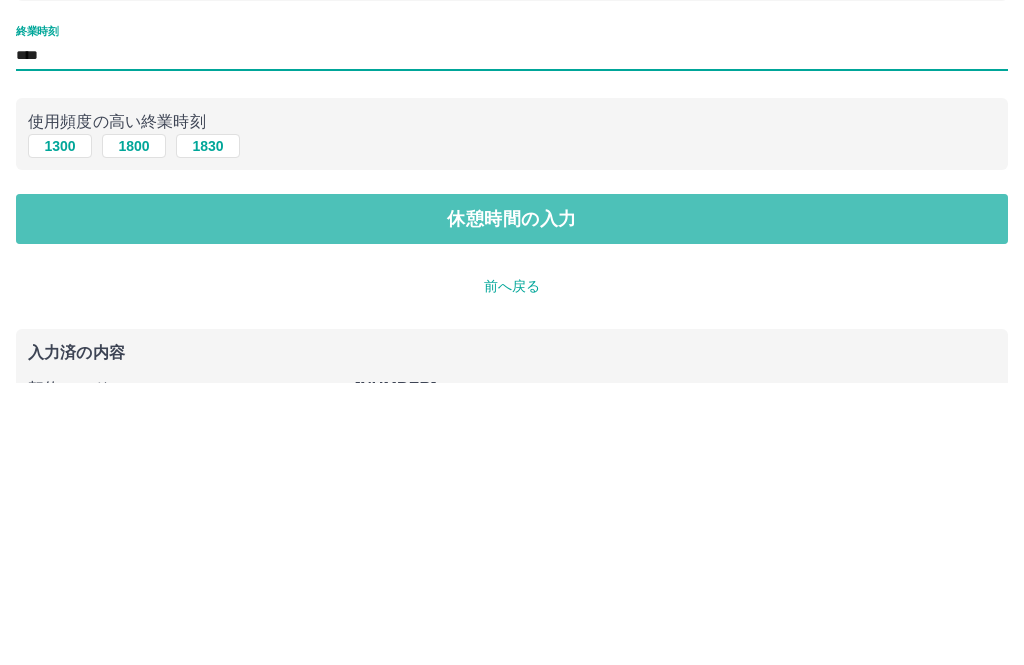 type on "****" 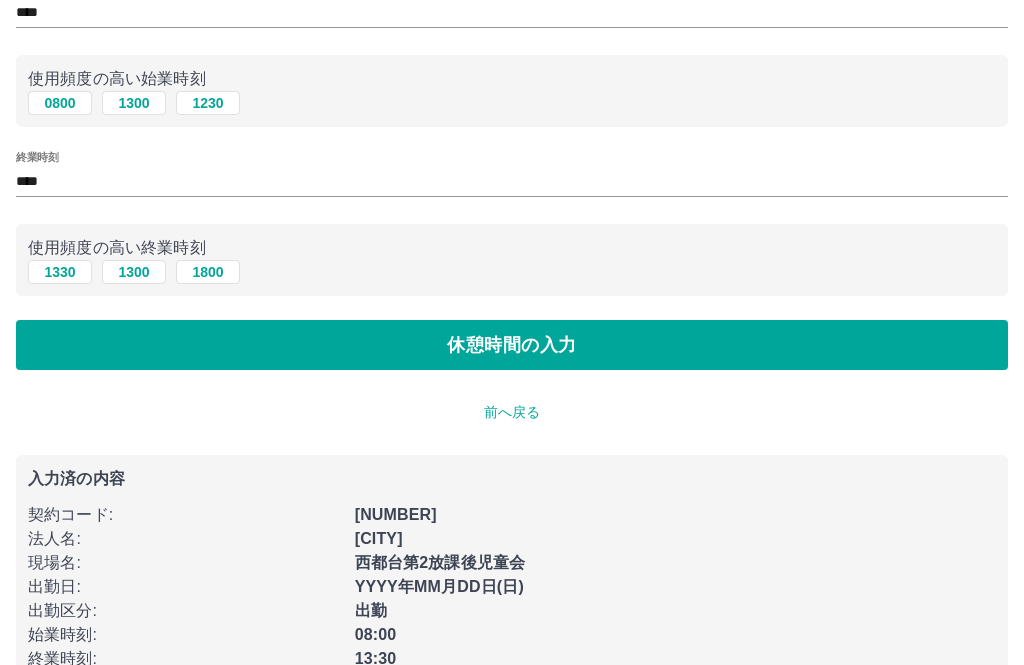 scroll, scrollTop: 0, scrollLeft: 0, axis: both 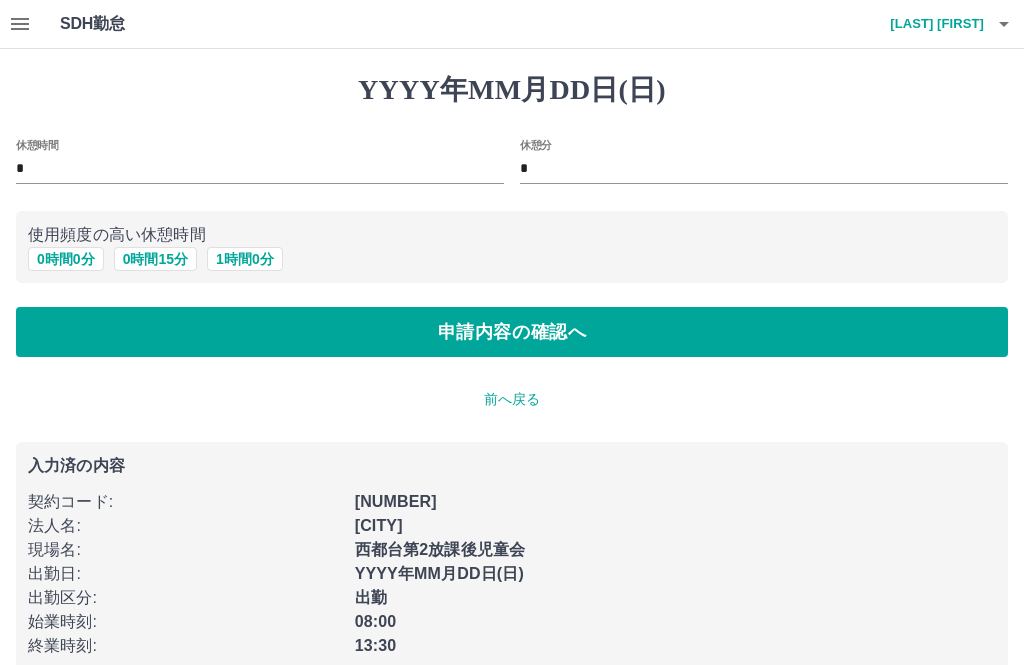 click on "0 時間 0 分" at bounding box center (66, 259) 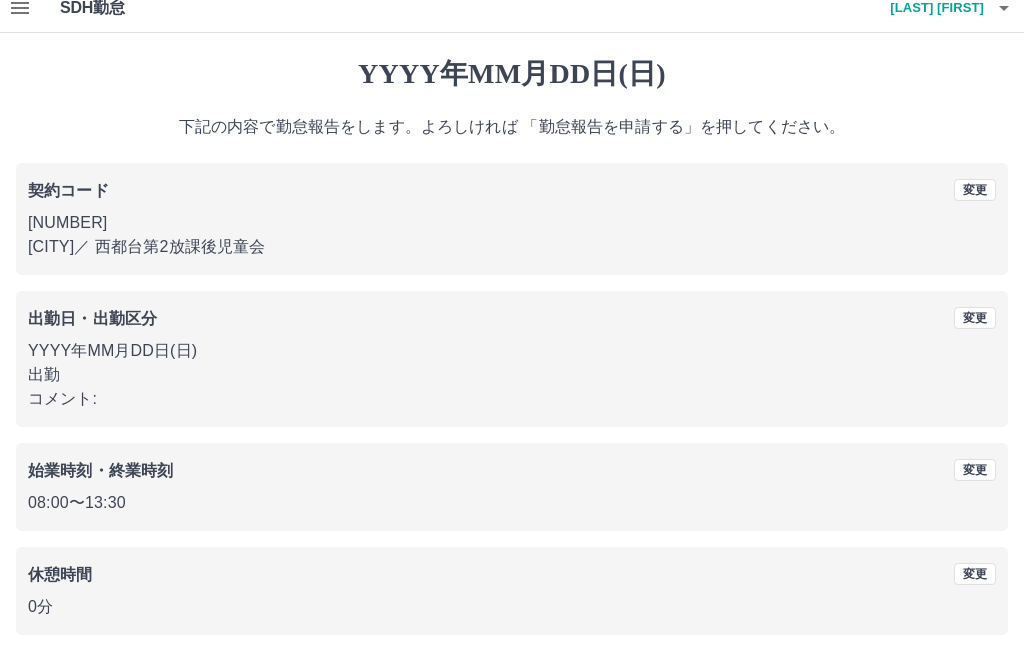 scroll, scrollTop: 19, scrollLeft: 0, axis: vertical 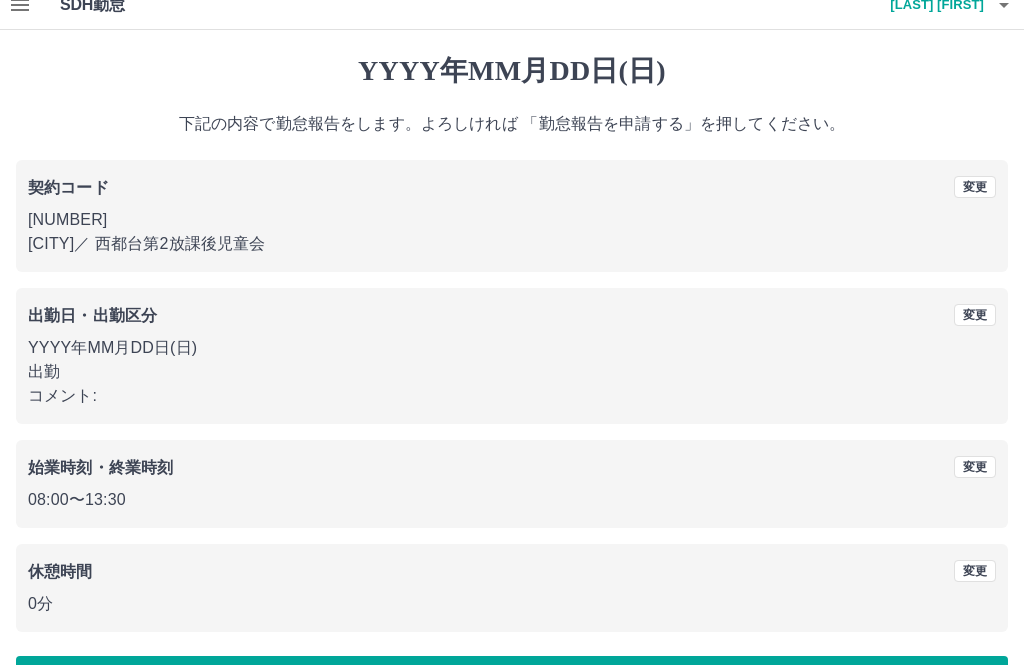 click on "勤怠報告を申請する" at bounding box center [512, 681] 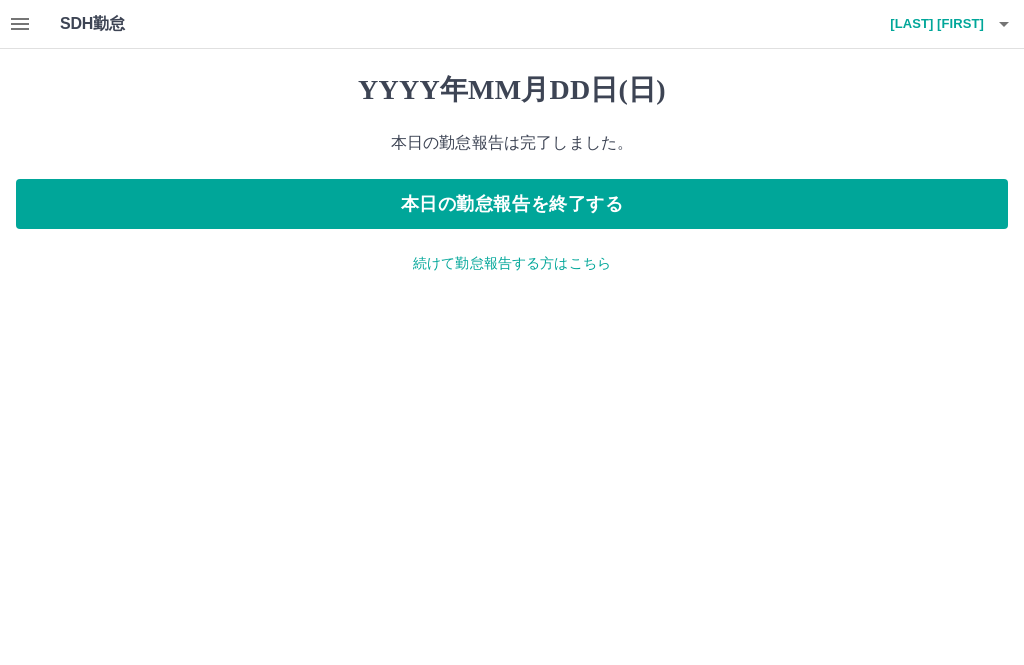 click on "本日の勤怠報告を終了する" at bounding box center (512, 204) 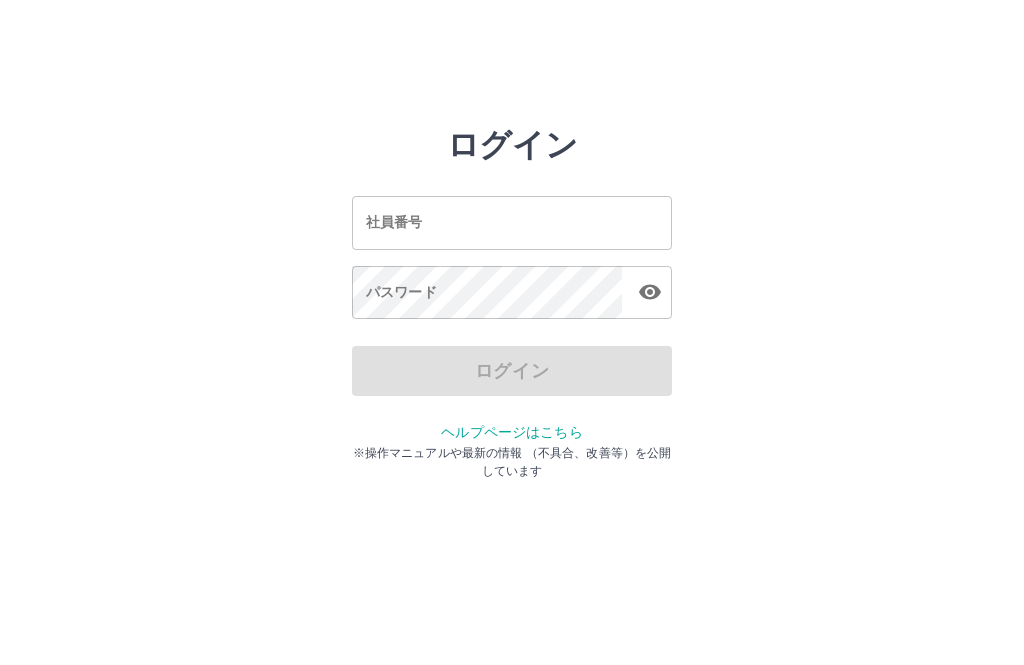 scroll, scrollTop: 0, scrollLeft: 0, axis: both 